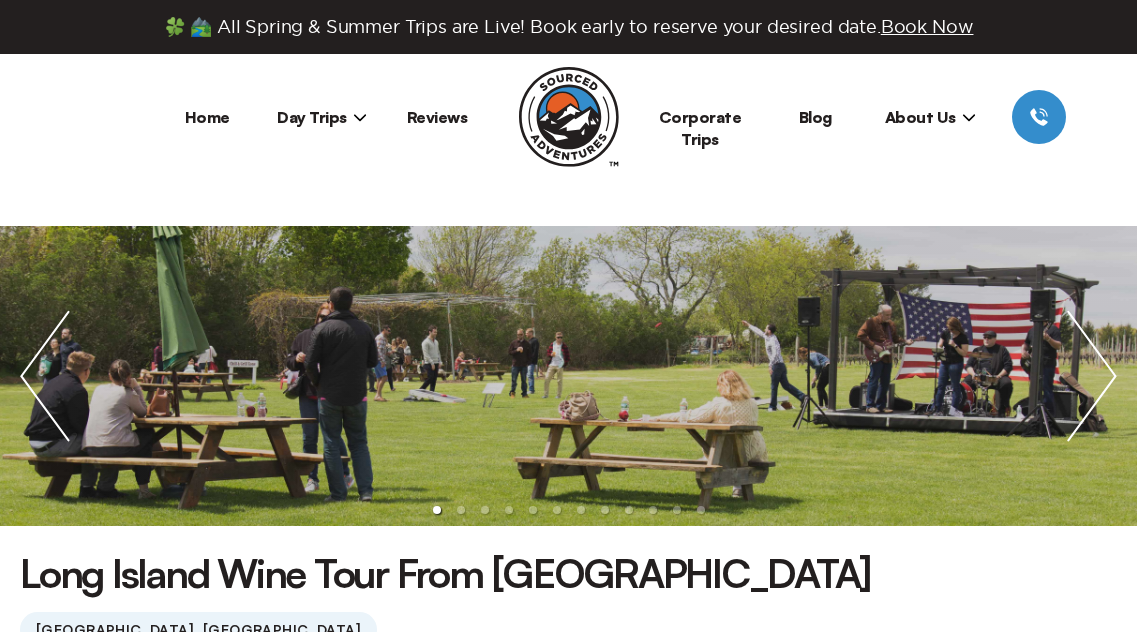scroll, scrollTop: 0, scrollLeft: 0, axis: both 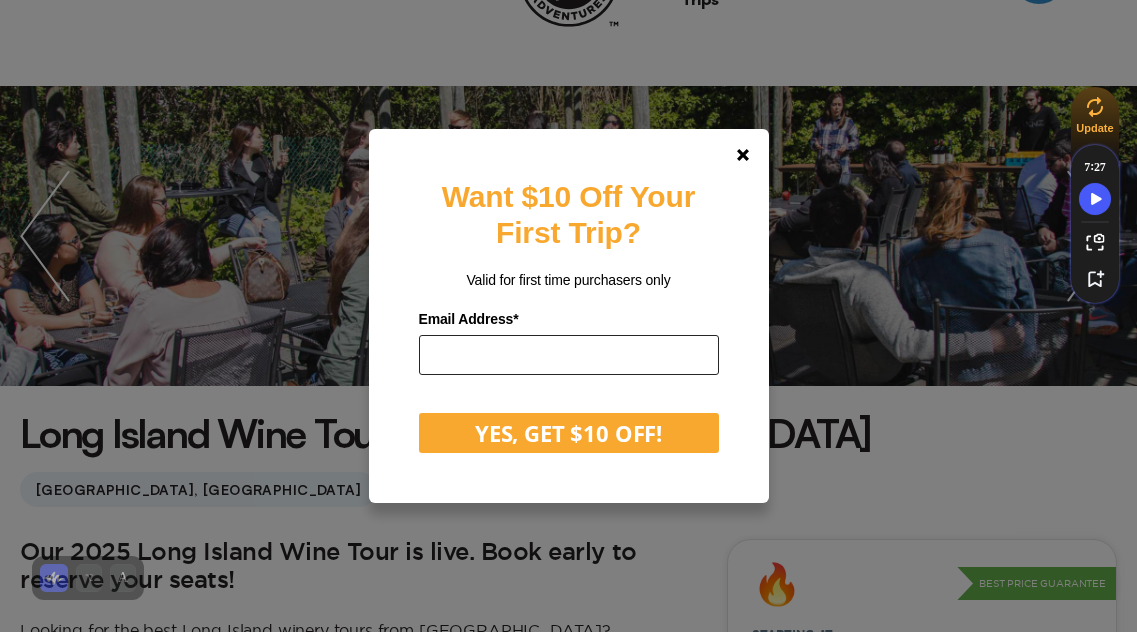 click at bounding box center [569, 355] 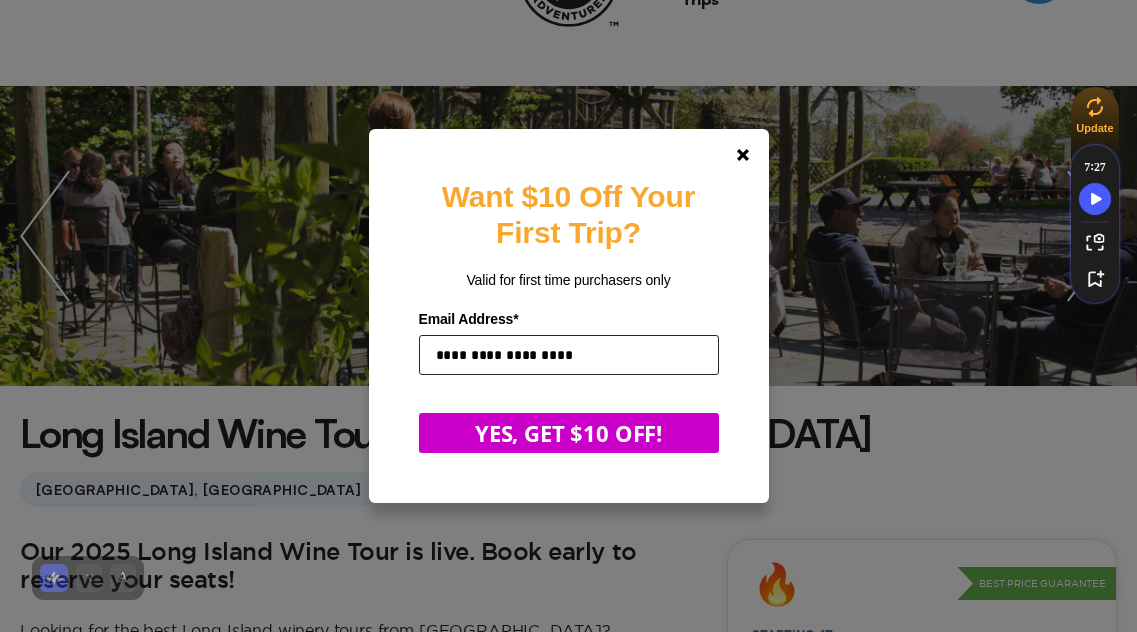 type on "**********" 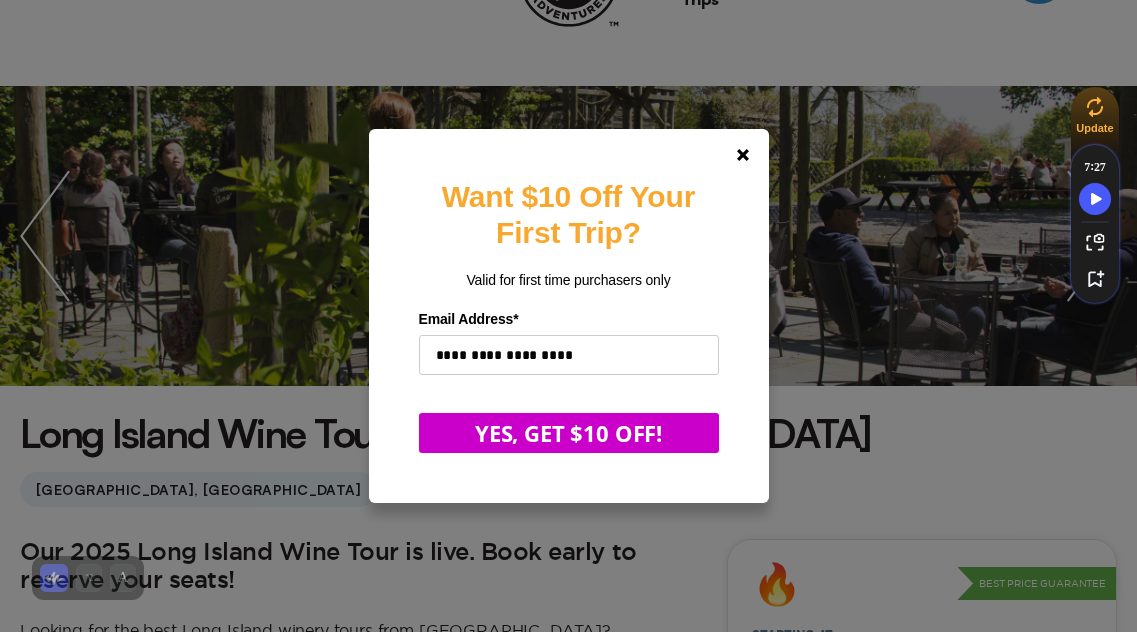 click on "YES, GET $10 OFF!" at bounding box center (569, 433) 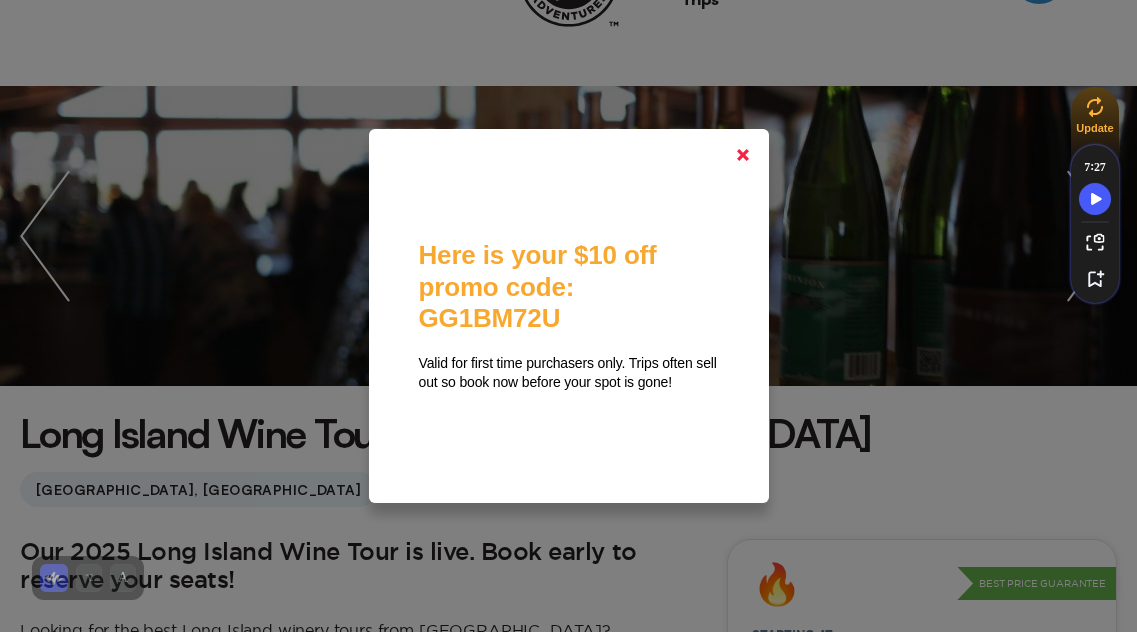 click at bounding box center (743, 155) 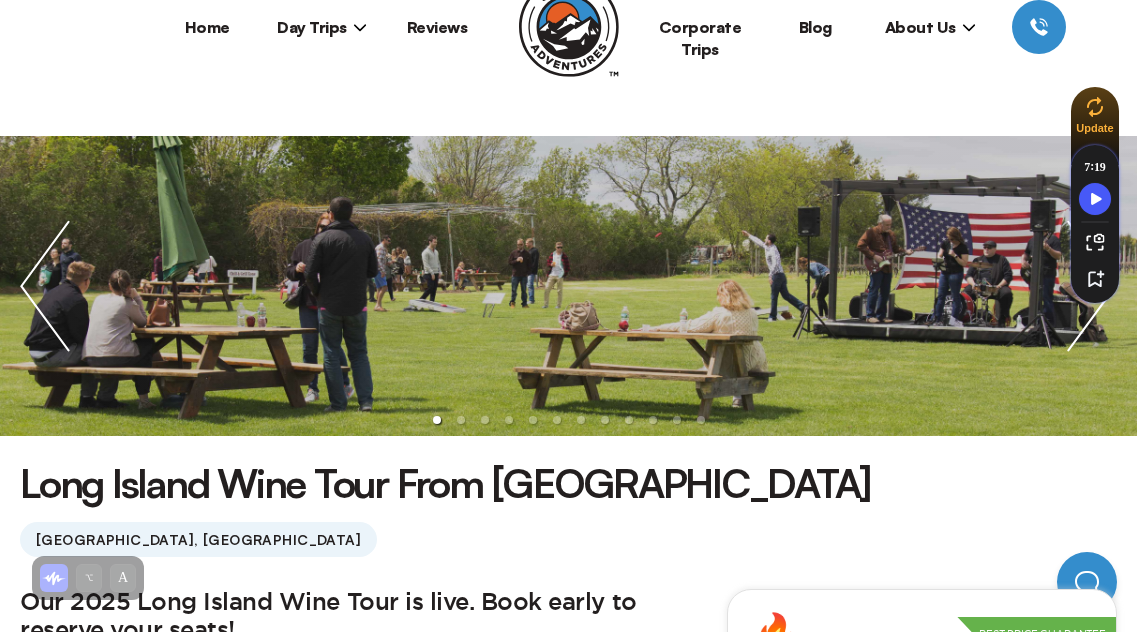 scroll, scrollTop: 0, scrollLeft: 0, axis: both 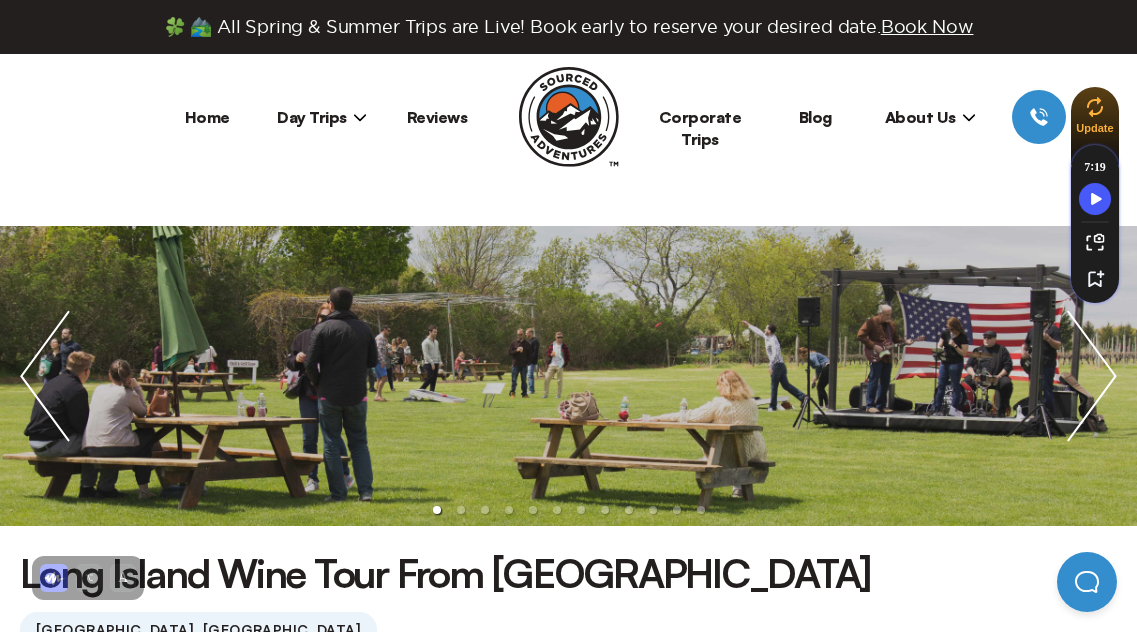 click on "Day Trips" at bounding box center (322, 117) 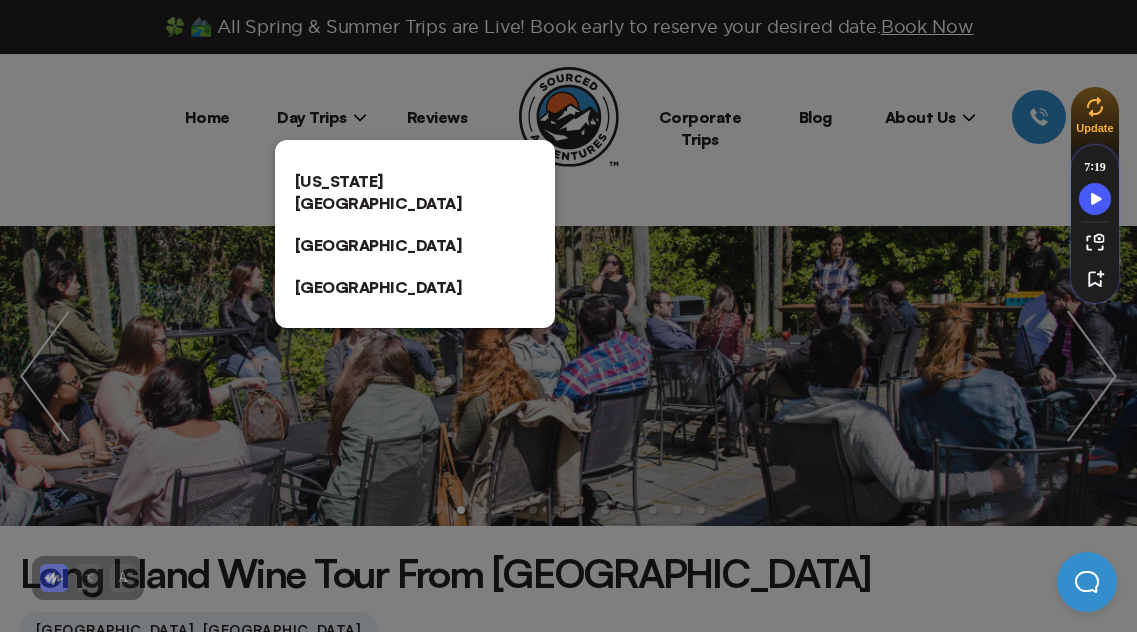 click on "[US_STATE][GEOGRAPHIC_DATA]" at bounding box center [415, 192] 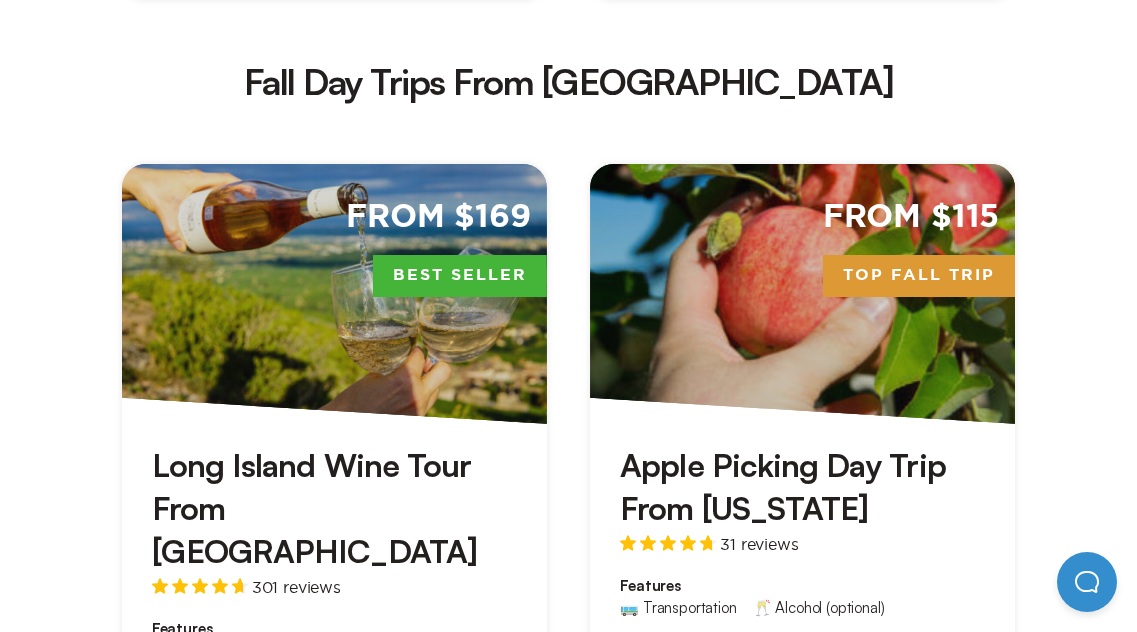 scroll, scrollTop: 3552, scrollLeft: 0, axis: vertical 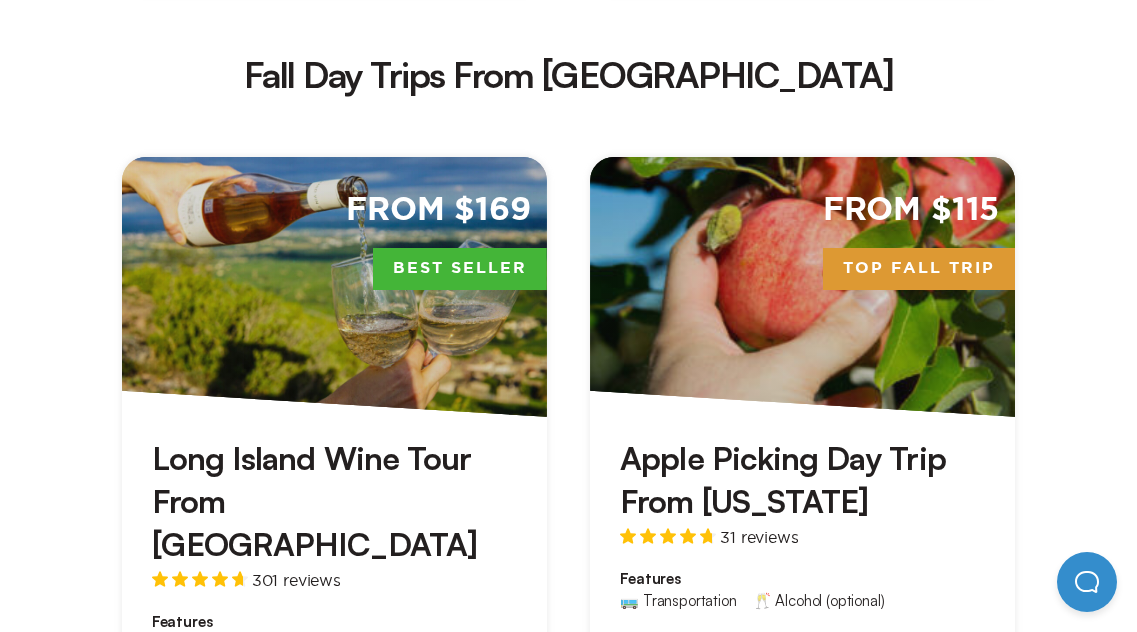 click on "See Details" at bounding box center [334, 705] 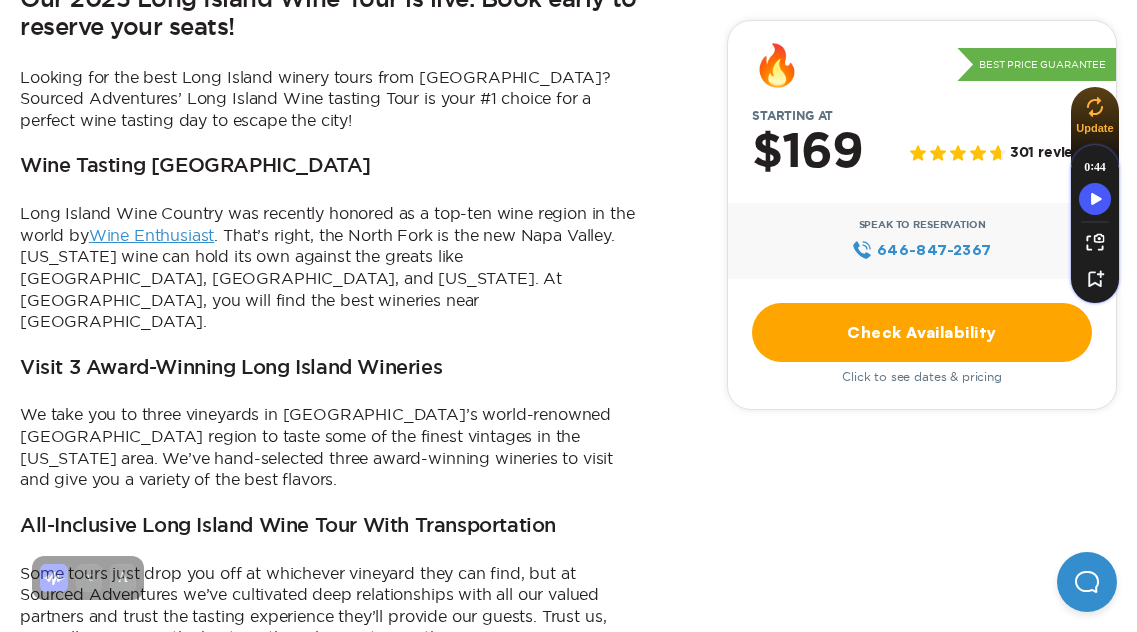 scroll, scrollTop: 699, scrollLeft: 0, axis: vertical 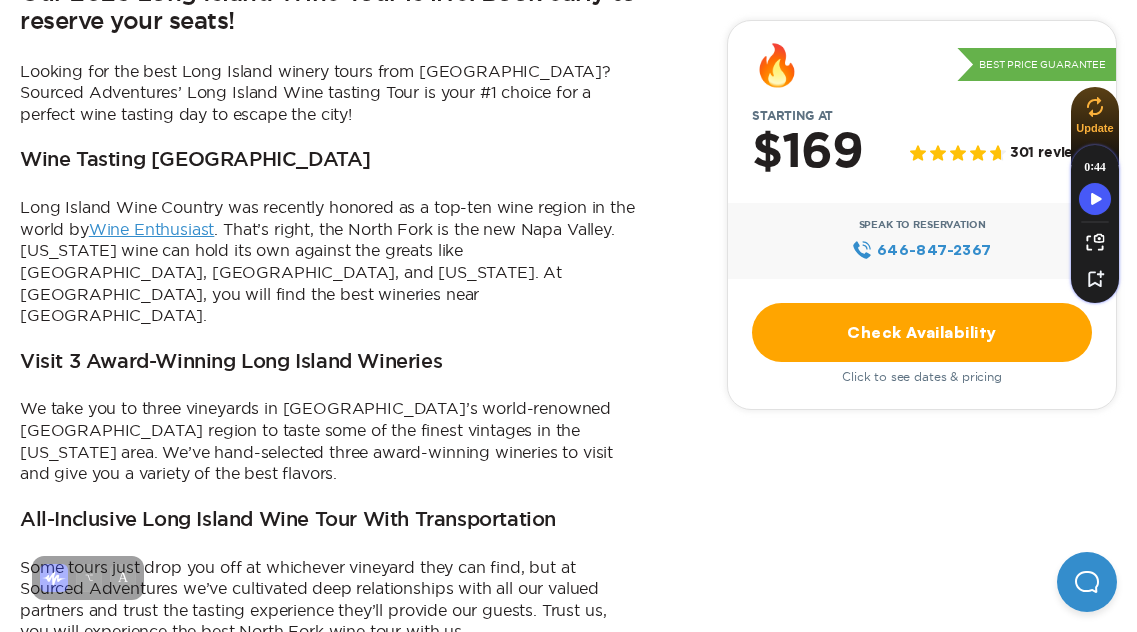 click on "Check Availability" at bounding box center (922, 332) 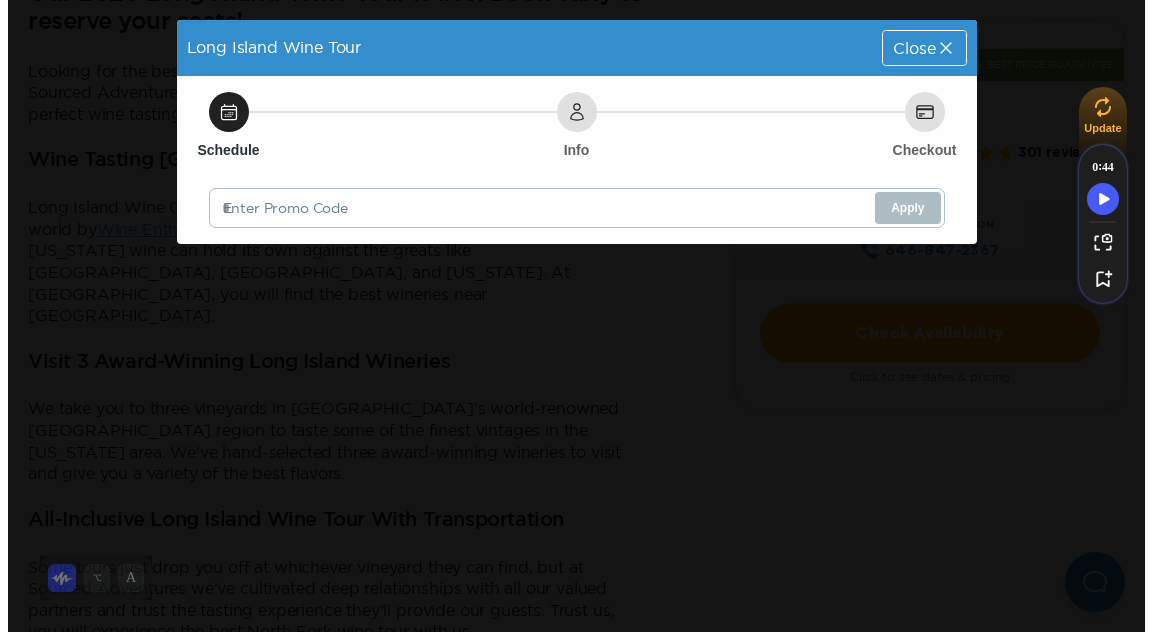 scroll, scrollTop: 0, scrollLeft: 0, axis: both 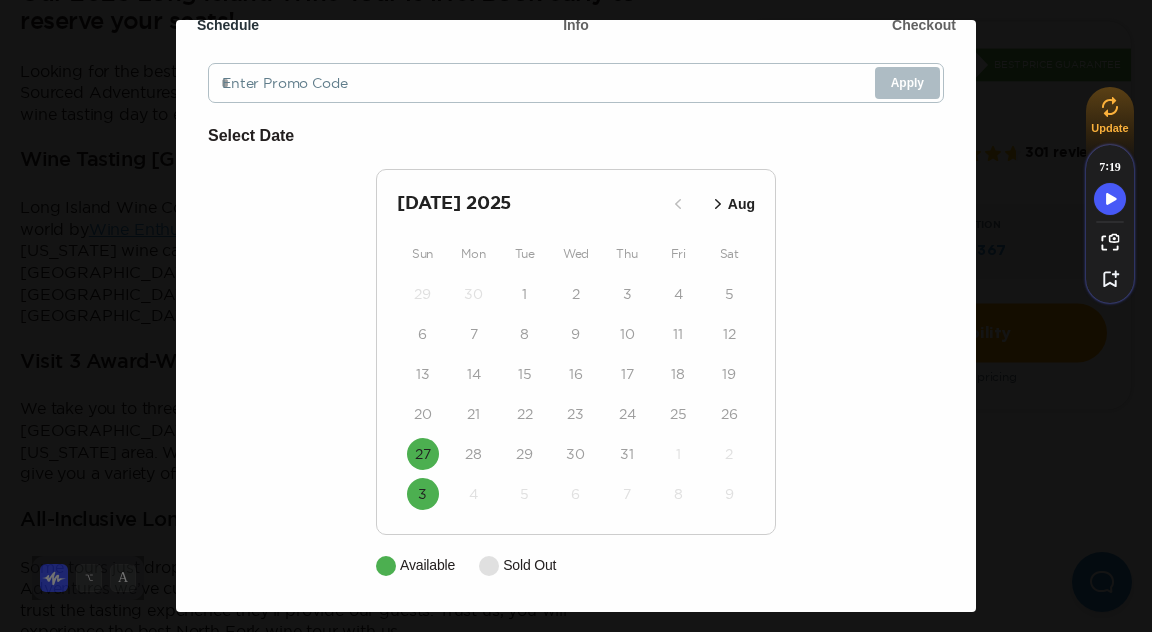 click on "26" at bounding box center [729, 414] 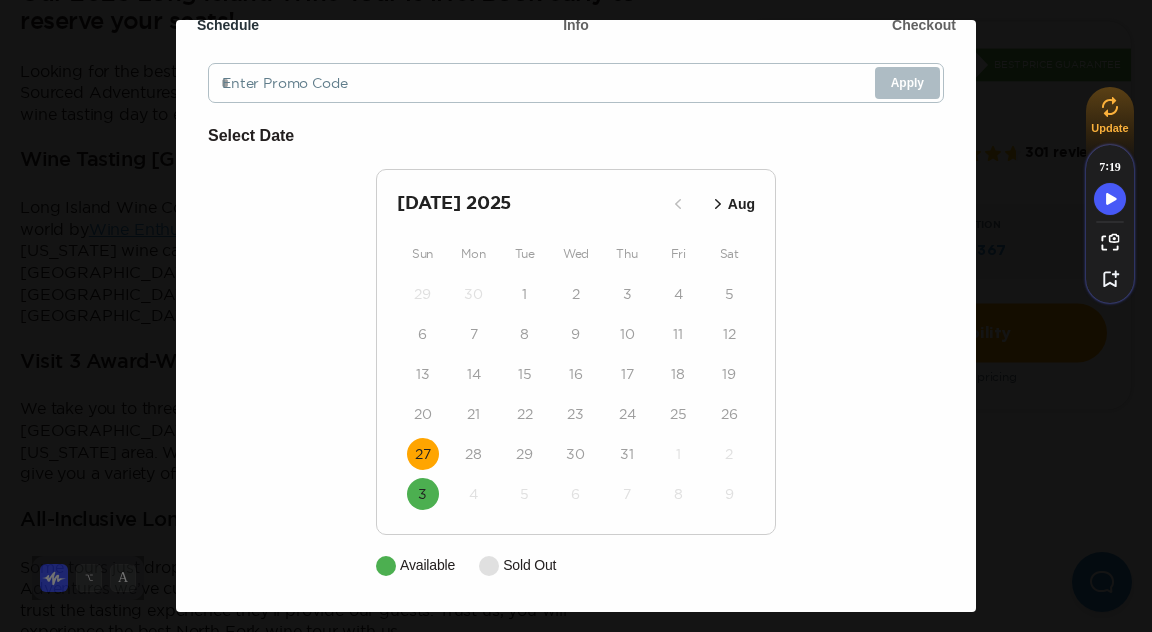 click on "27" at bounding box center (423, 454) 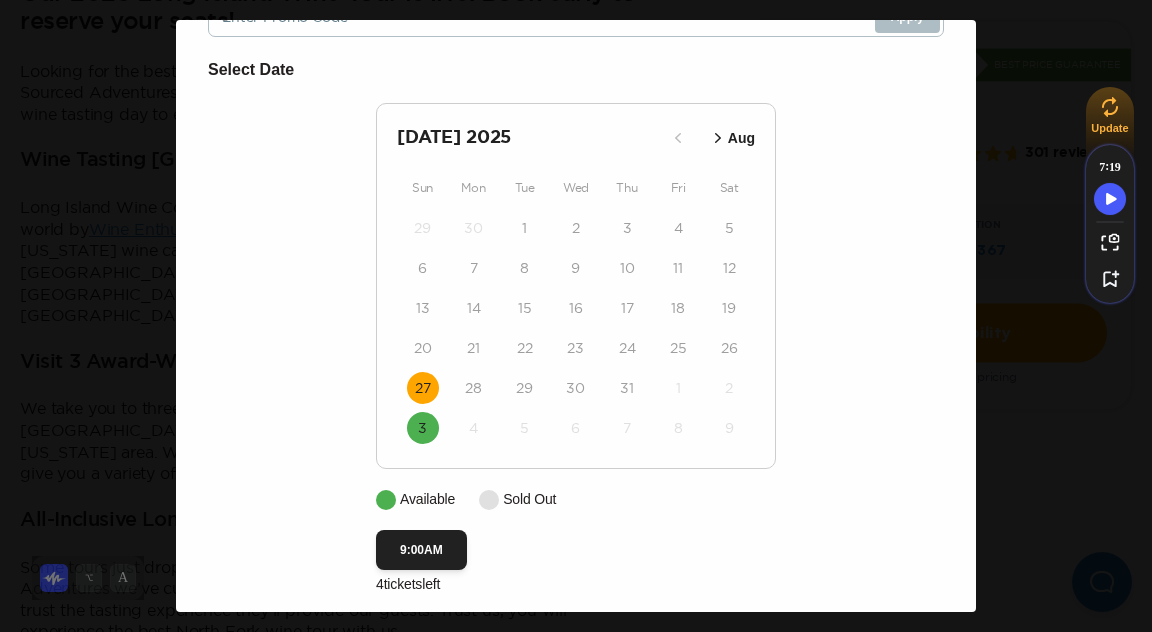 scroll, scrollTop: 210, scrollLeft: 0, axis: vertical 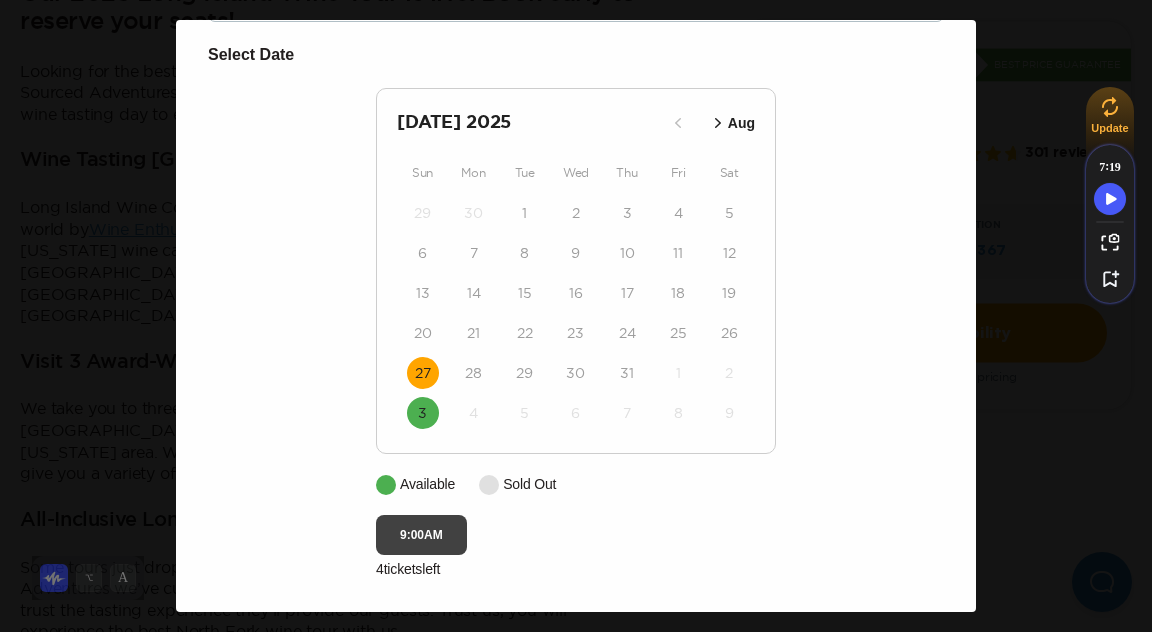 click on "9:00AM" at bounding box center [421, 535] 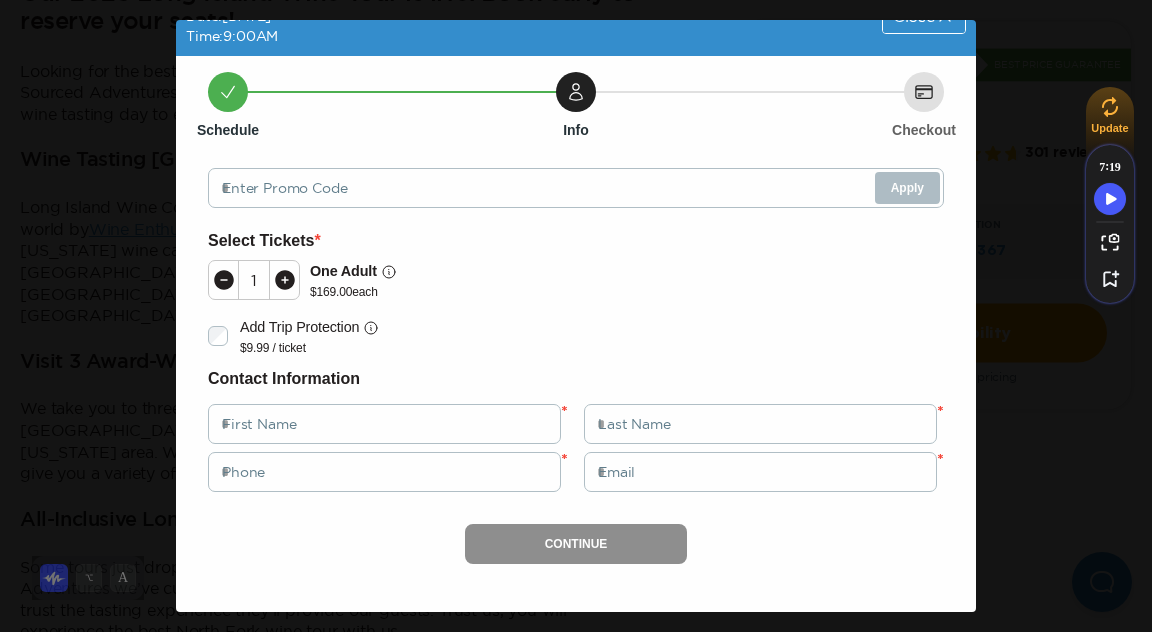 scroll, scrollTop: 44, scrollLeft: 0, axis: vertical 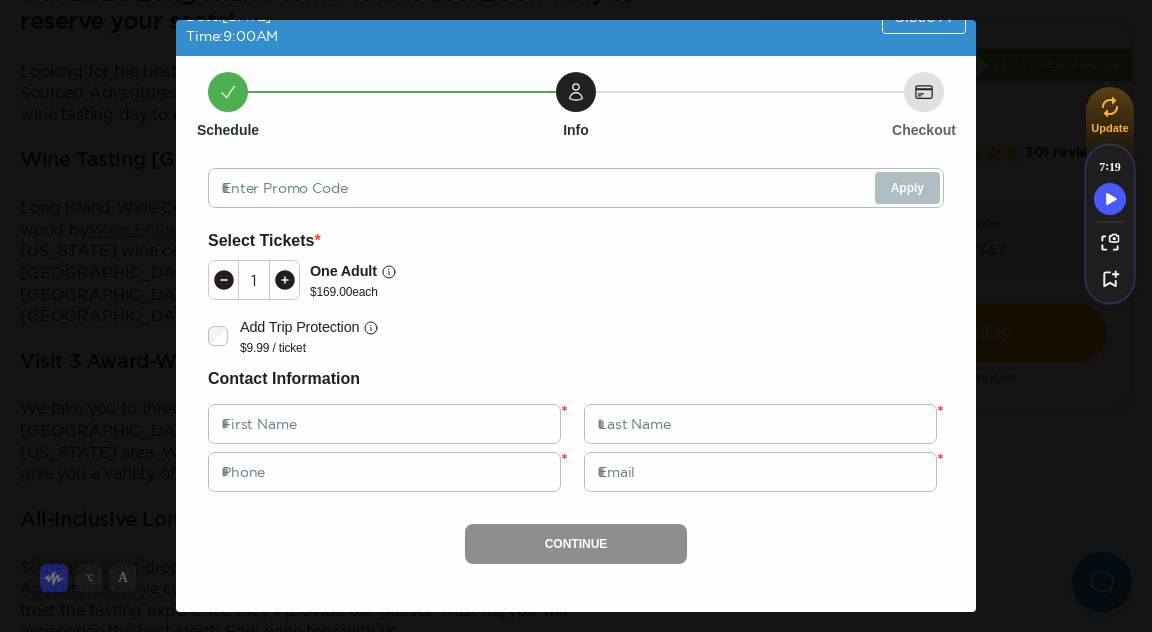 click 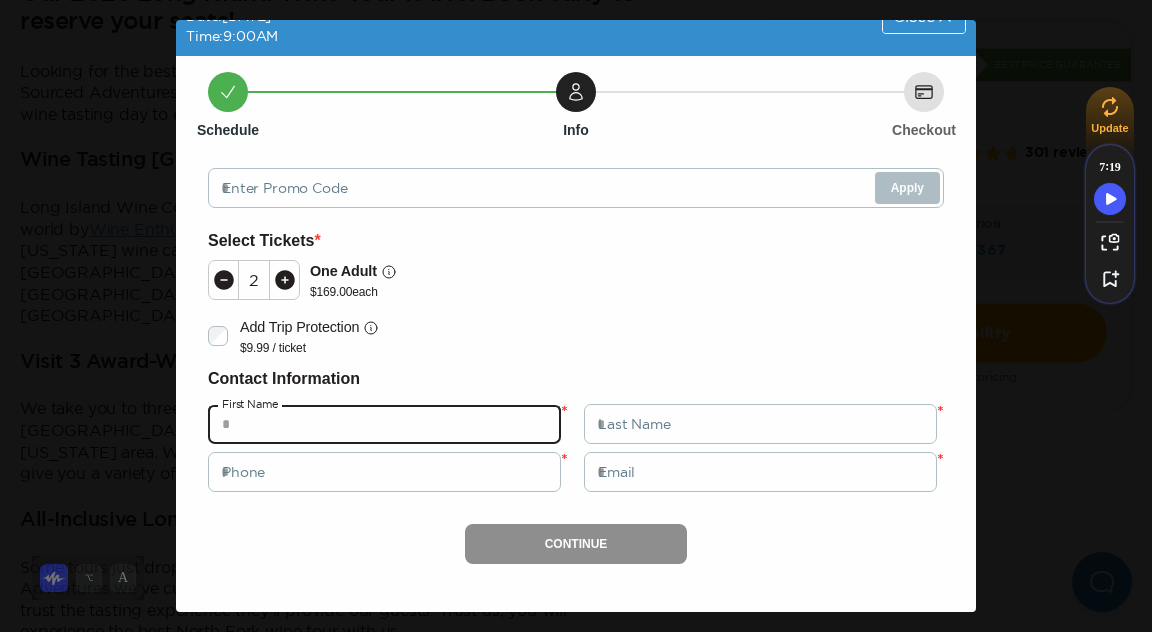 click at bounding box center (384, 424) 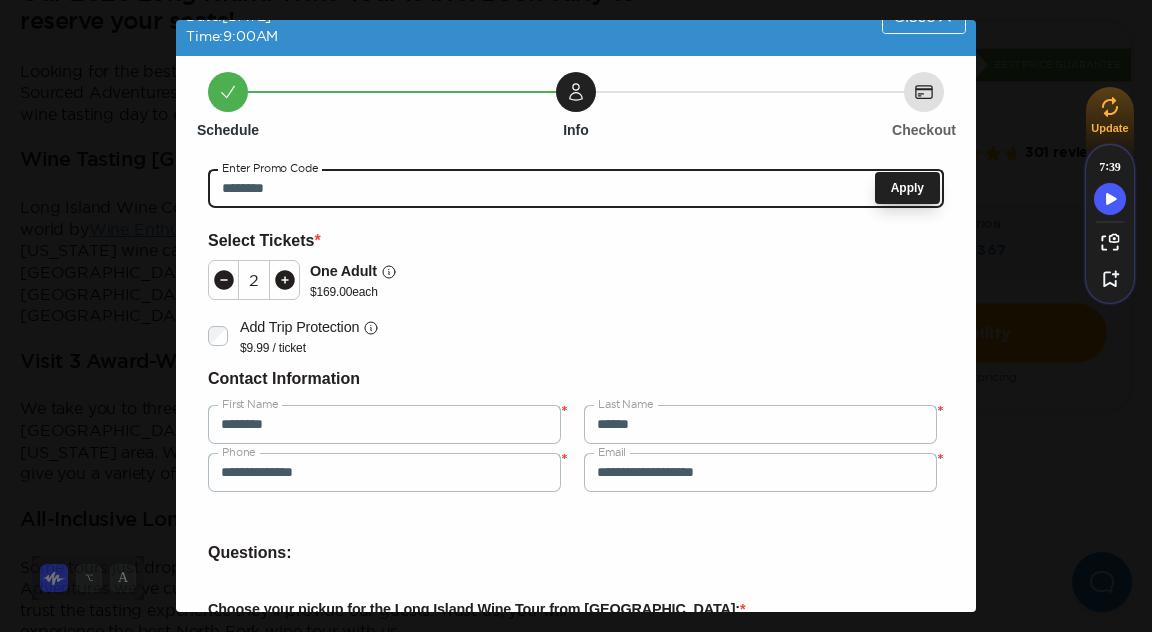 type on "********" 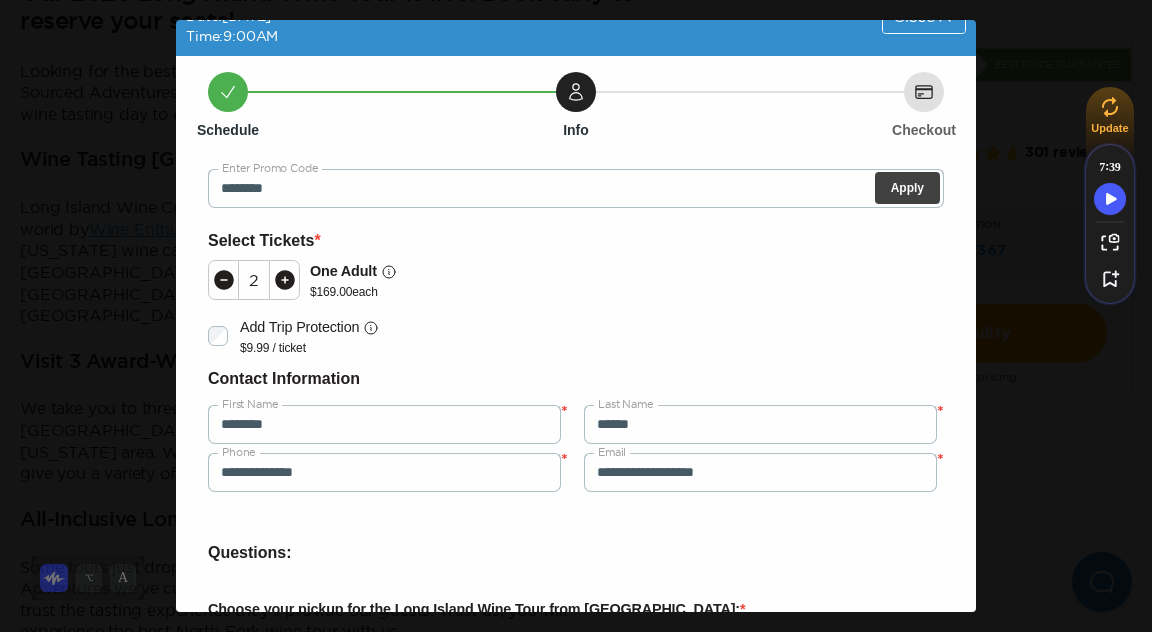 click on "Apply" at bounding box center (907, 188) 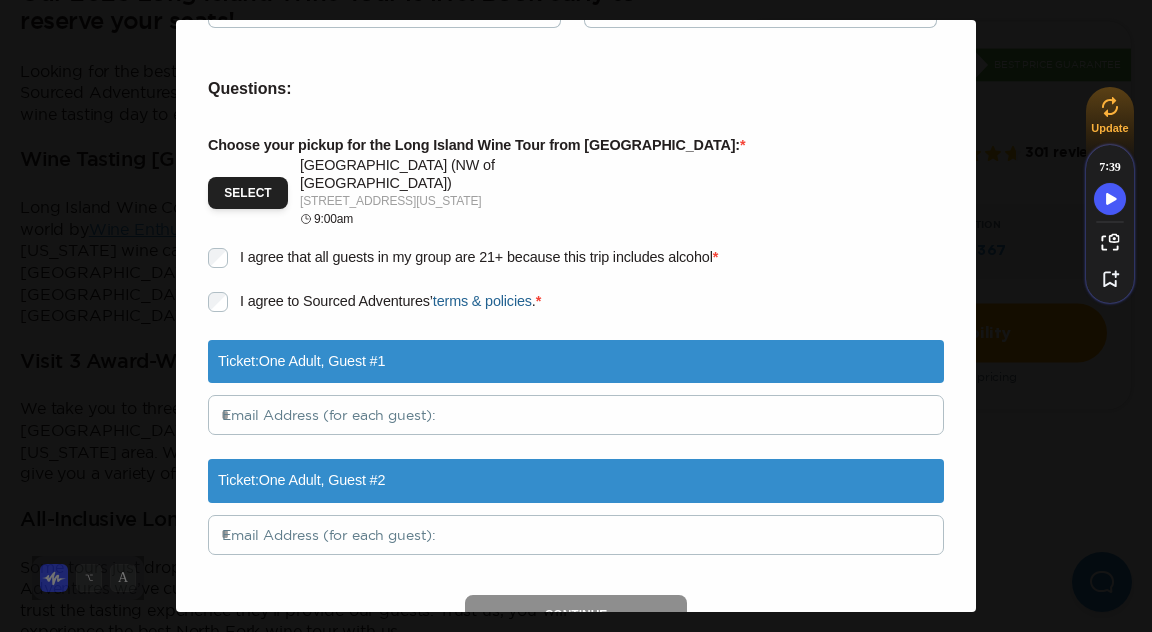 scroll, scrollTop: 511, scrollLeft: 0, axis: vertical 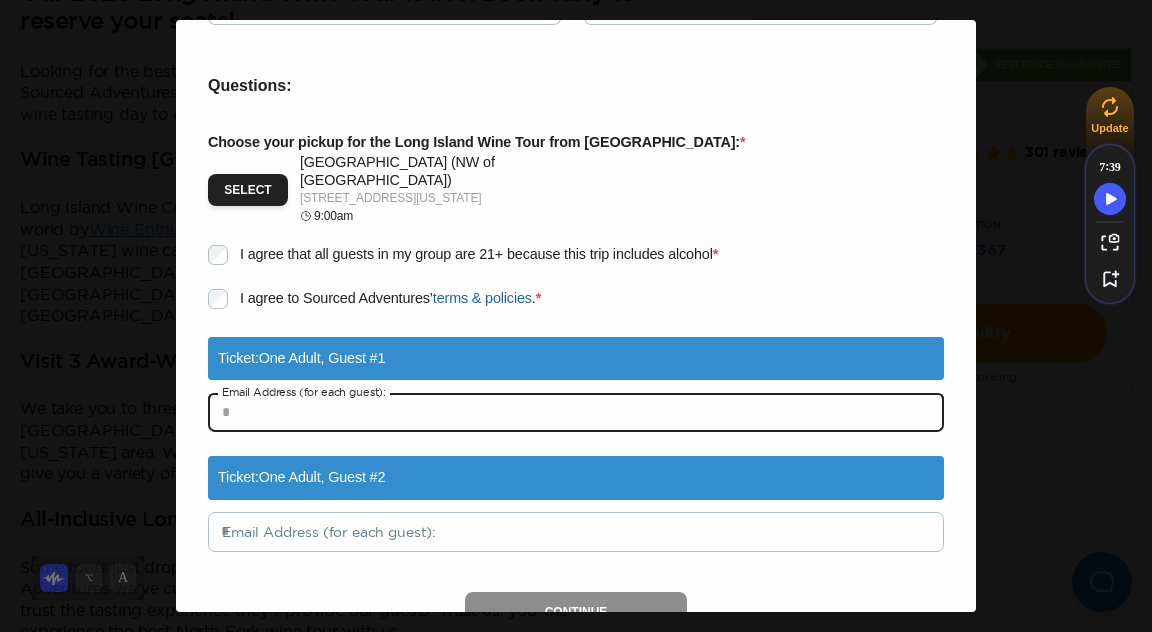 click at bounding box center (576, 412) 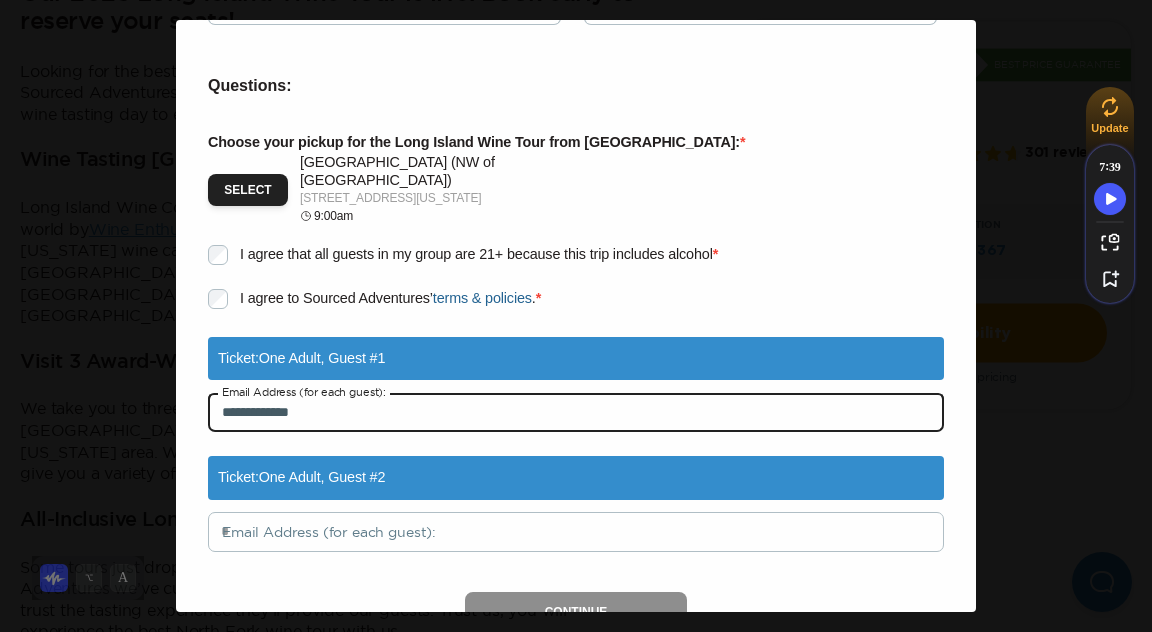 scroll, scrollTop: 506, scrollLeft: 0, axis: vertical 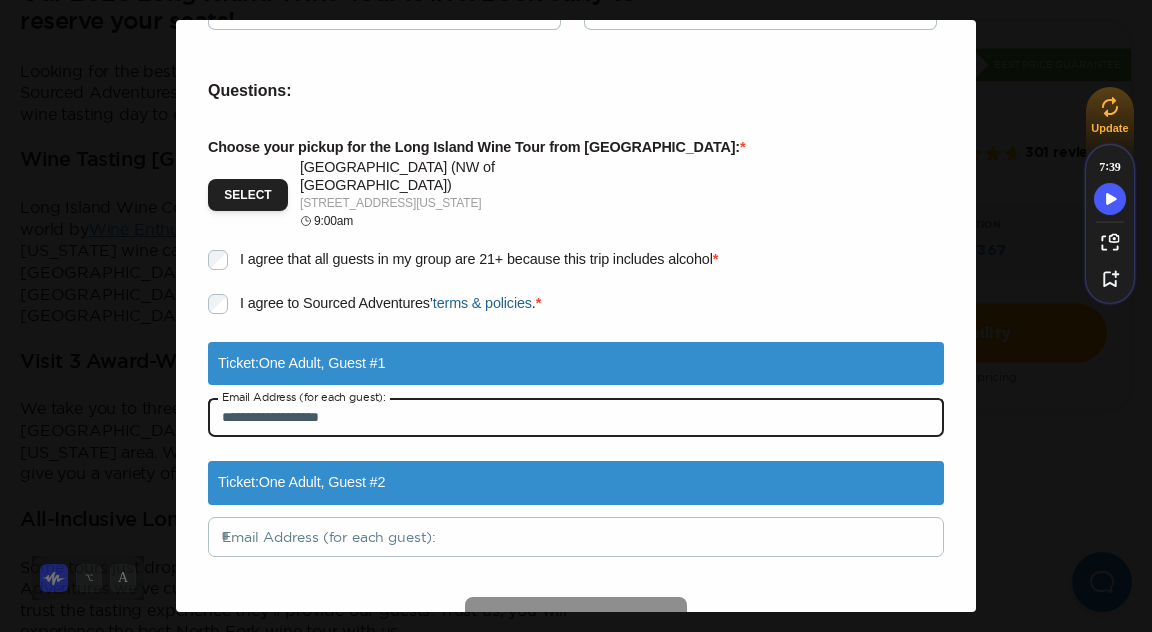 type on "**********" 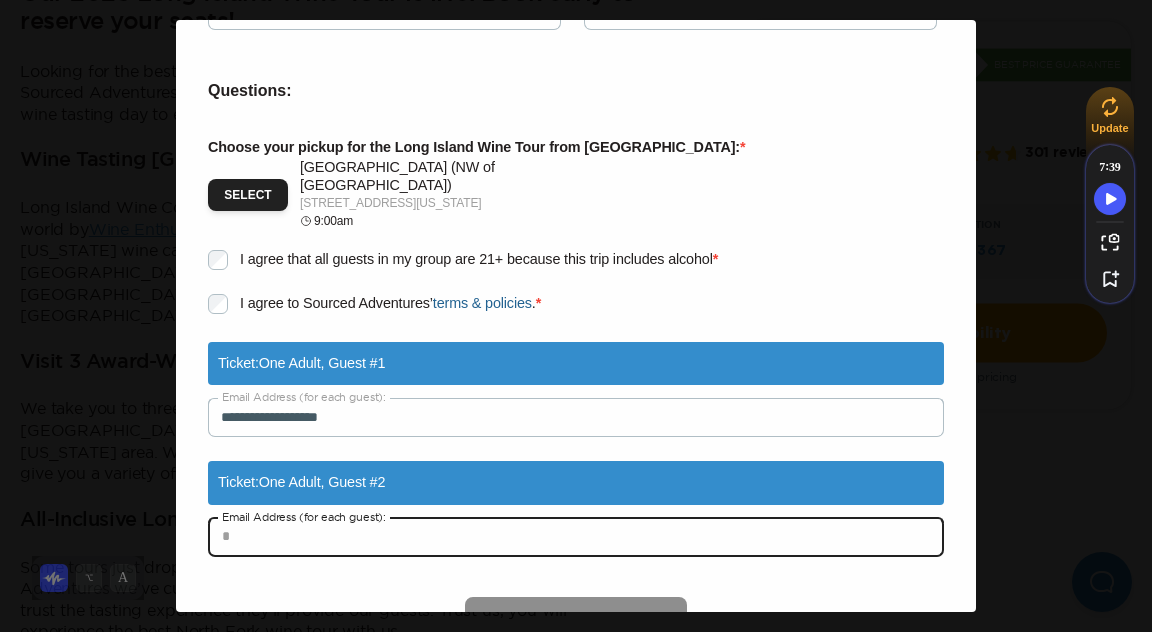 click at bounding box center [576, 537] 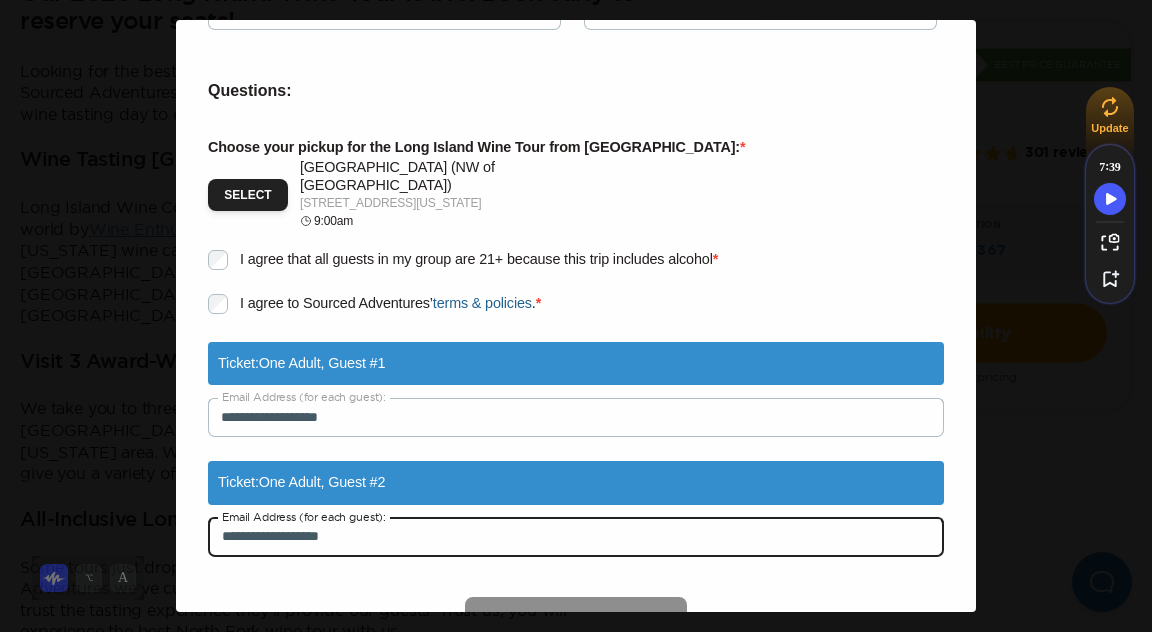scroll, scrollTop: 561, scrollLeft: 0, axis: vertical 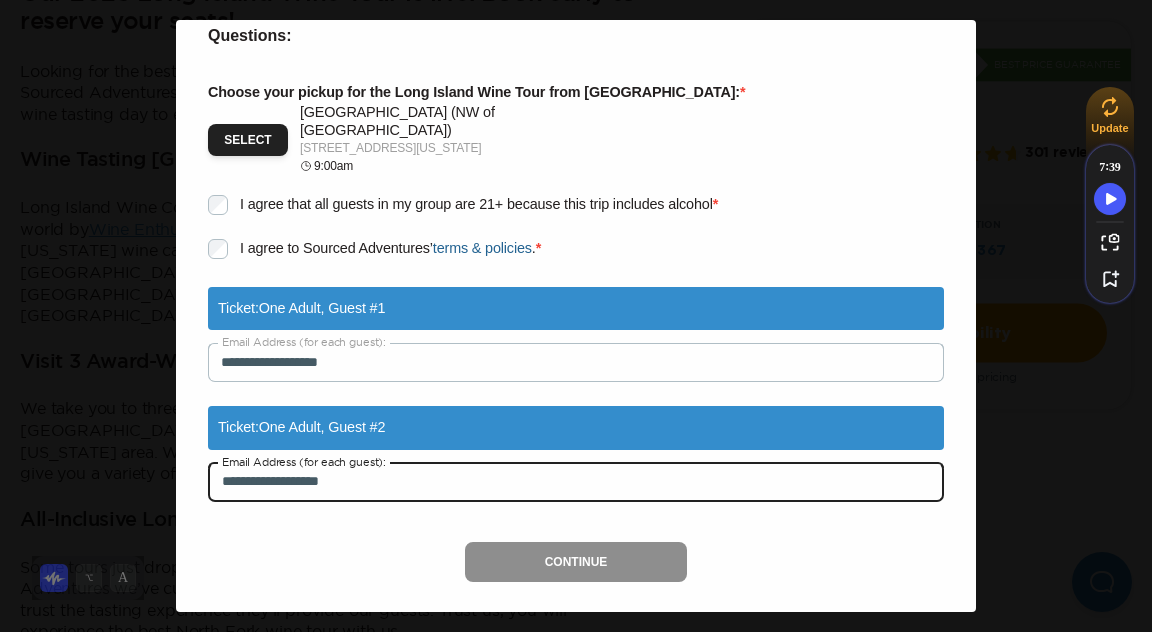 type on "**********" 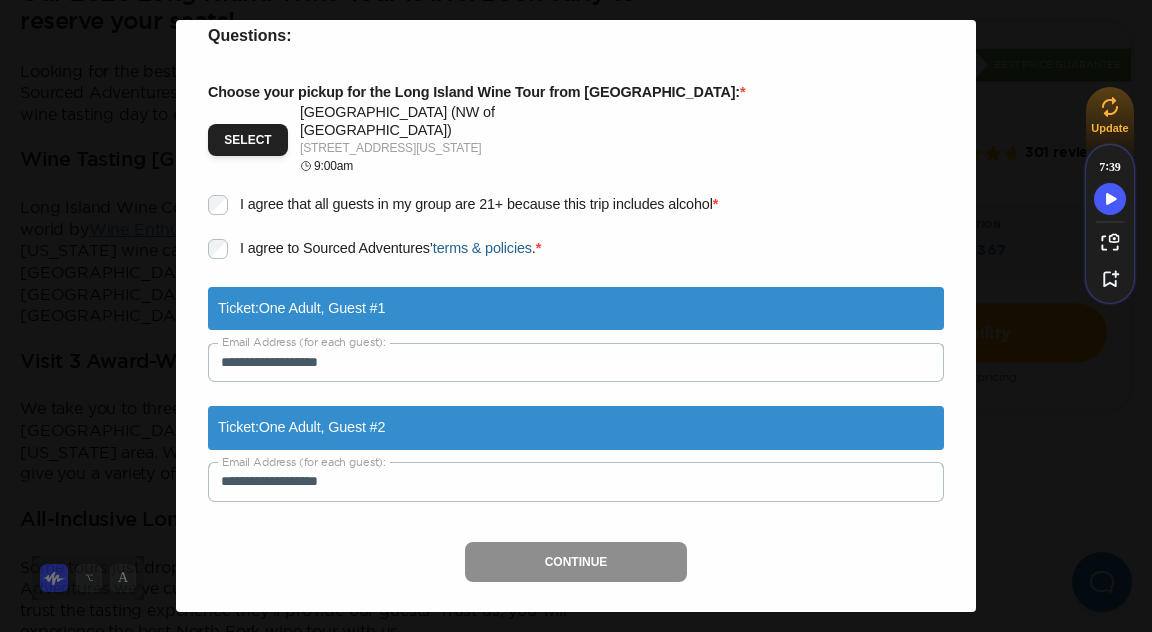 click on "Continue" at bounding box center (576, 562) 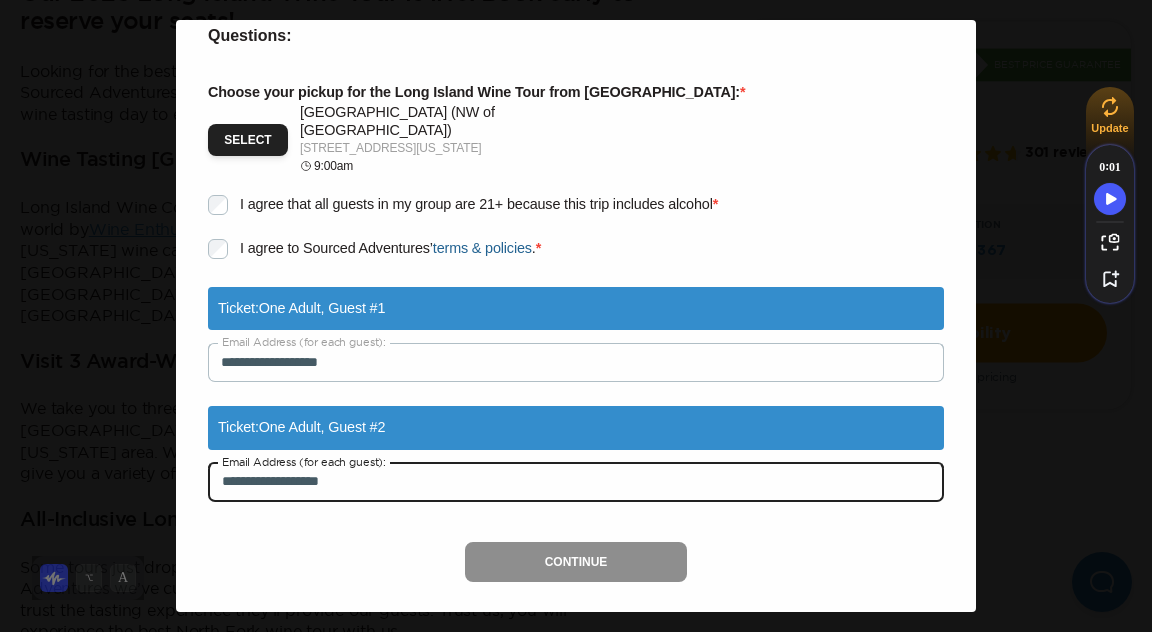 click on "**********" at bounding box center (576, 482) 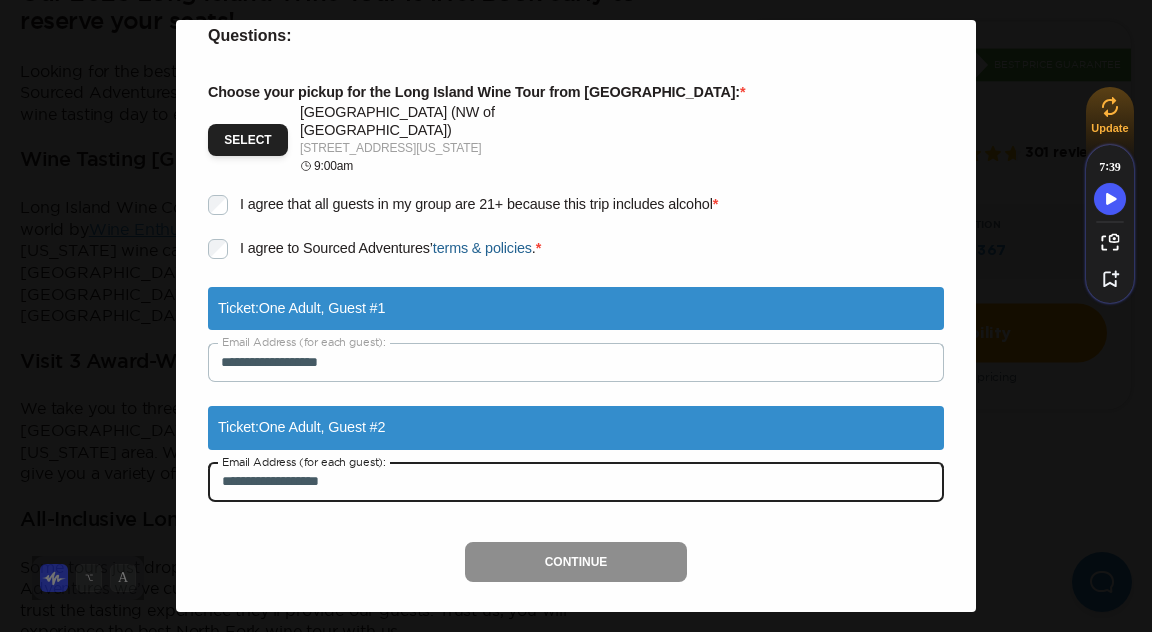 click on "**********" at bounding box center (576, 482) 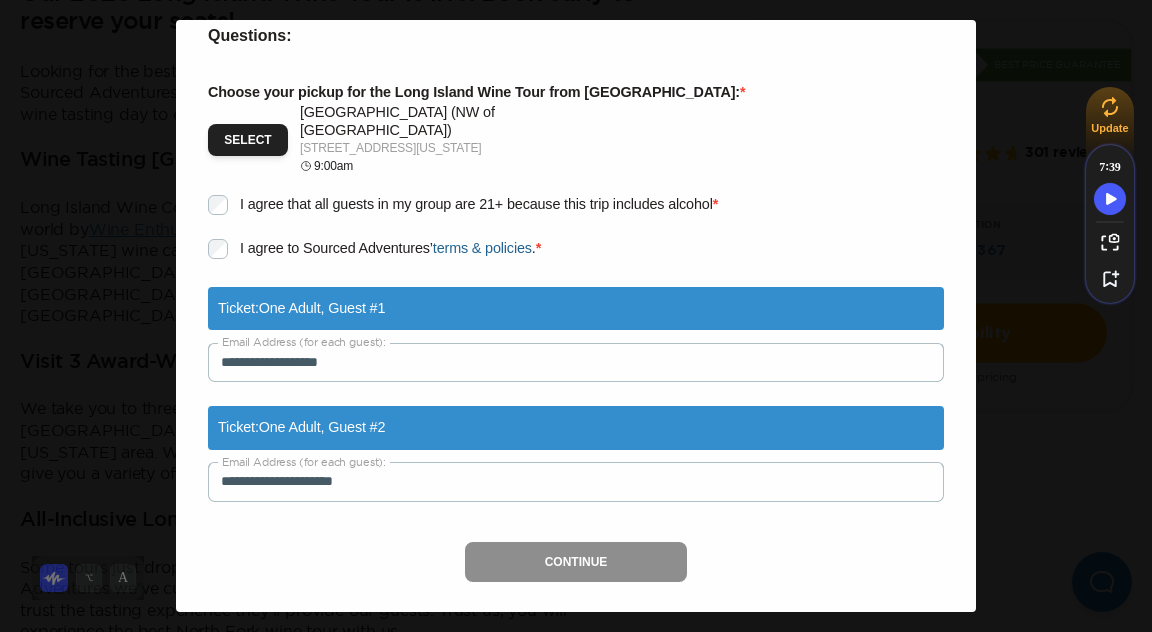 click on "Continue" at bounding box center (576, 562) 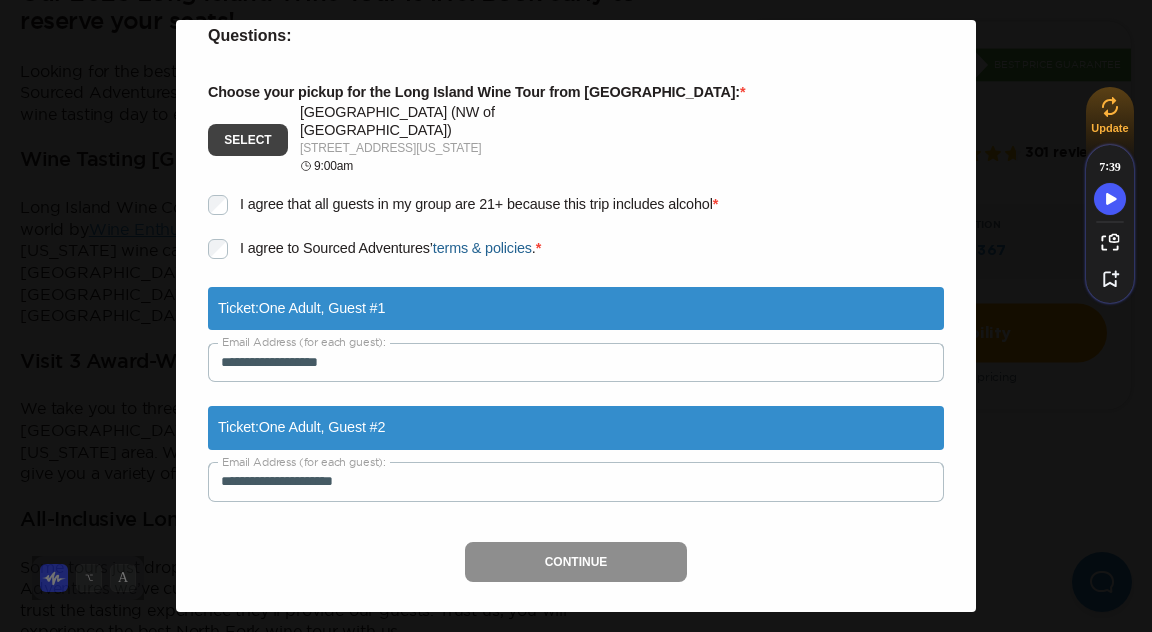 click on "Select" at bounding box center [248, 140] 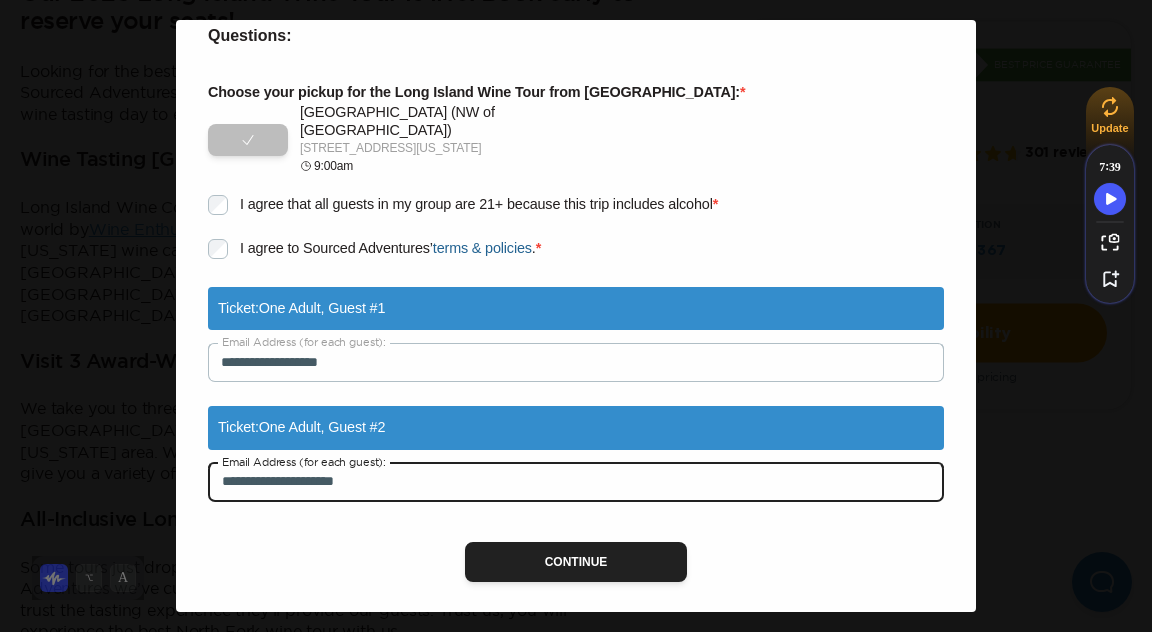 click on "**********" at bounding box center [576, 482] 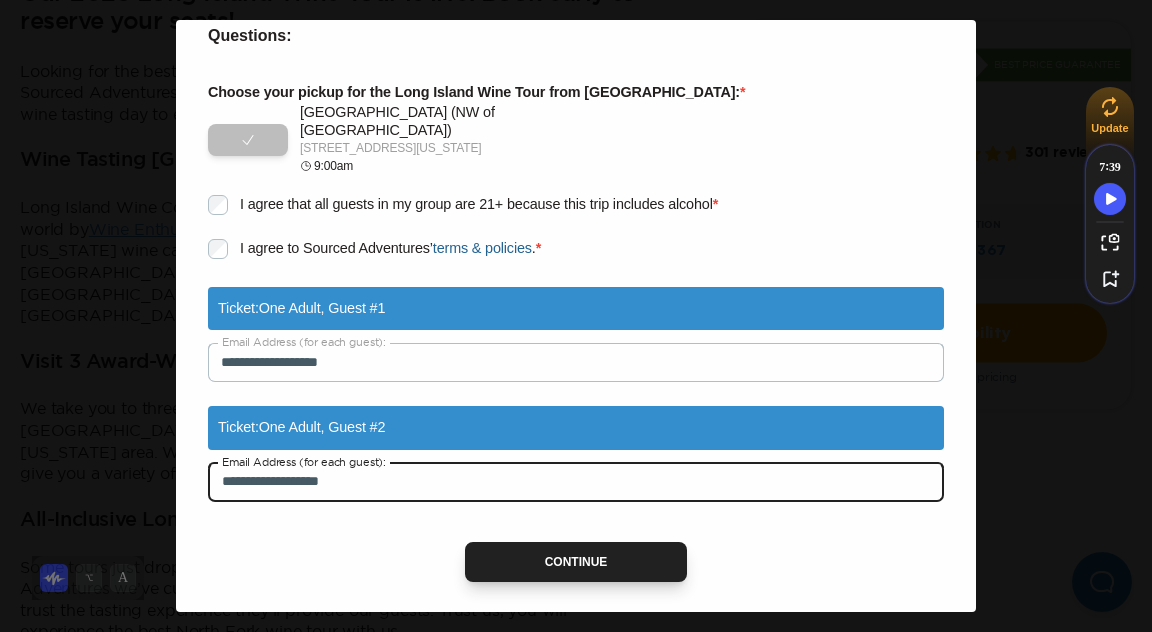 type on "**********" 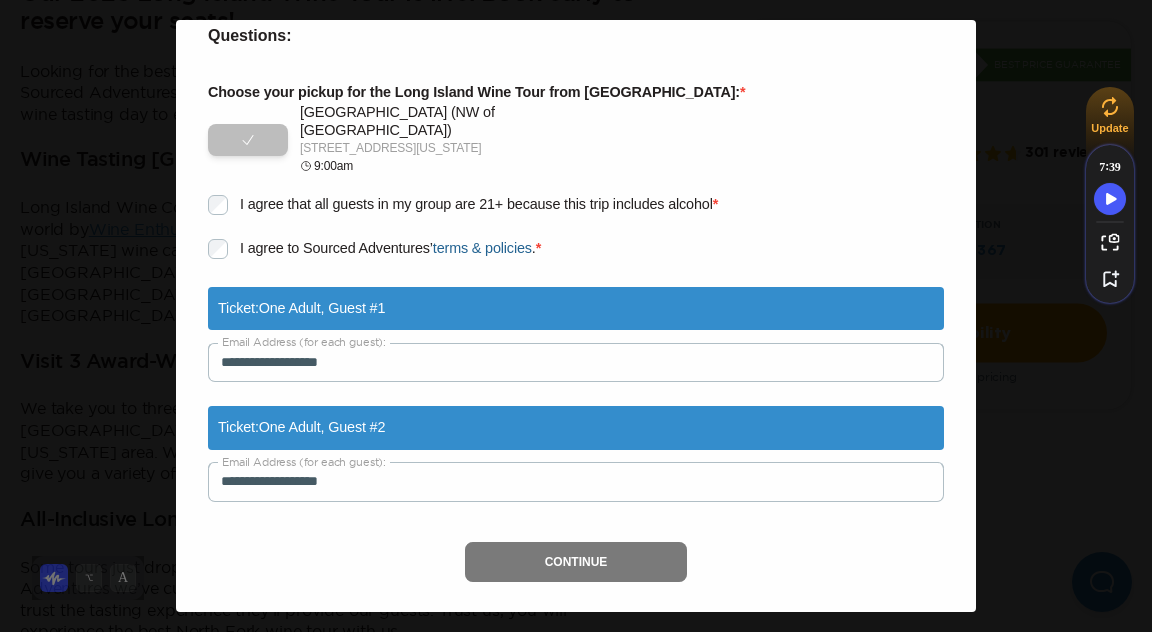 click on "Continue" at bounding box center (576, 562) 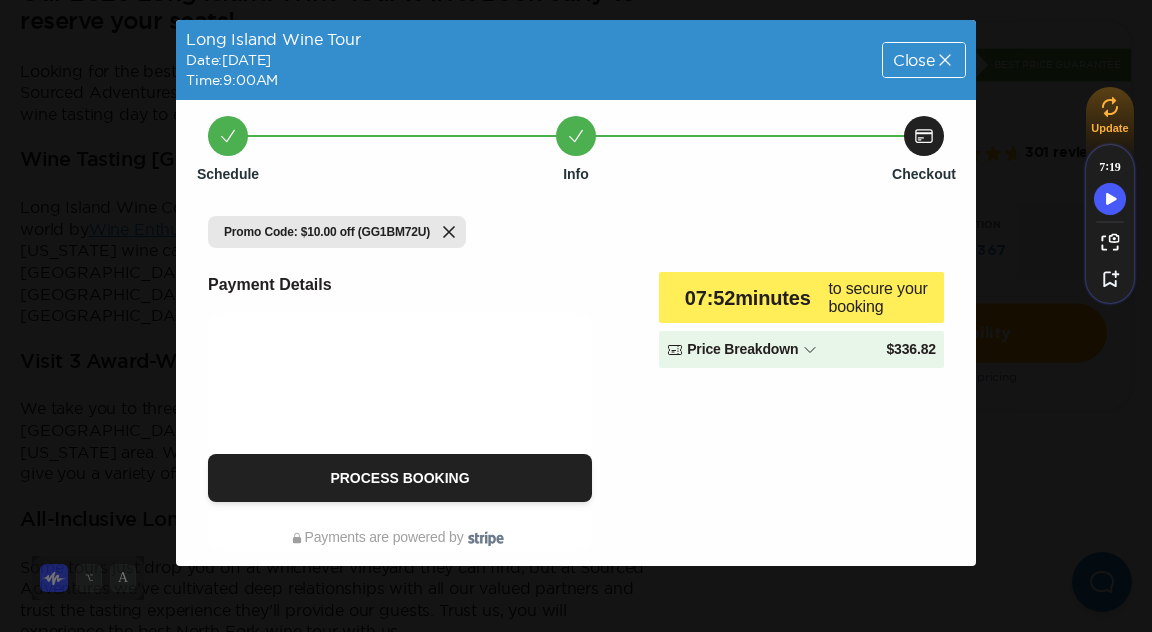scroll, scrollTop: 0, scrollLeft: 0, axis: both 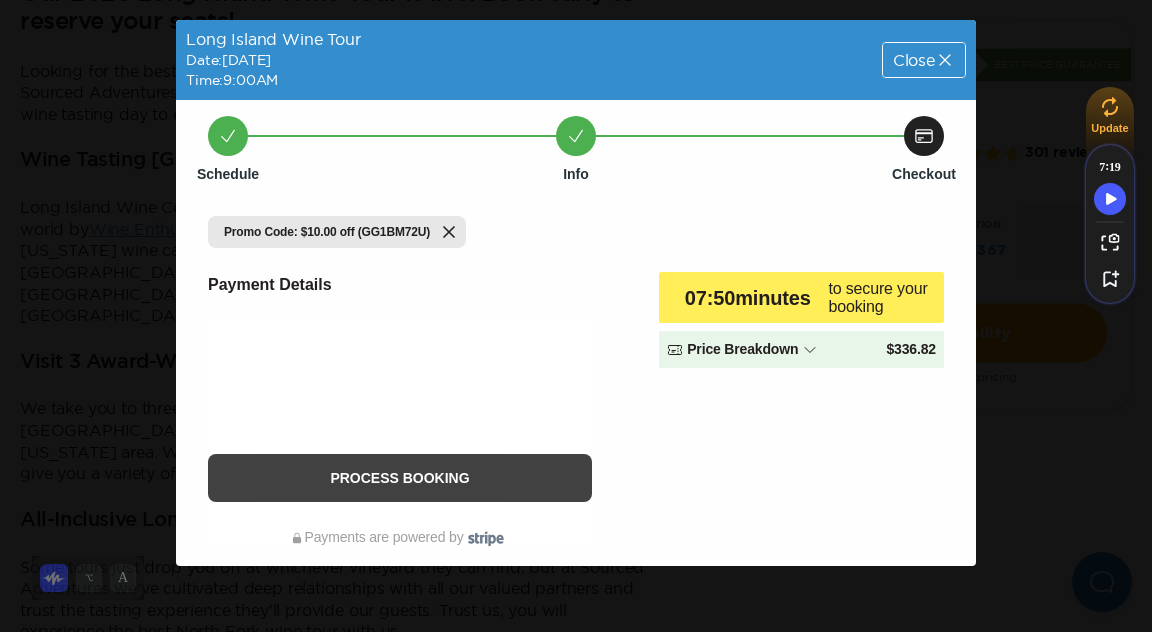 click on "Process Booking" at bounding box center [400, 478] 